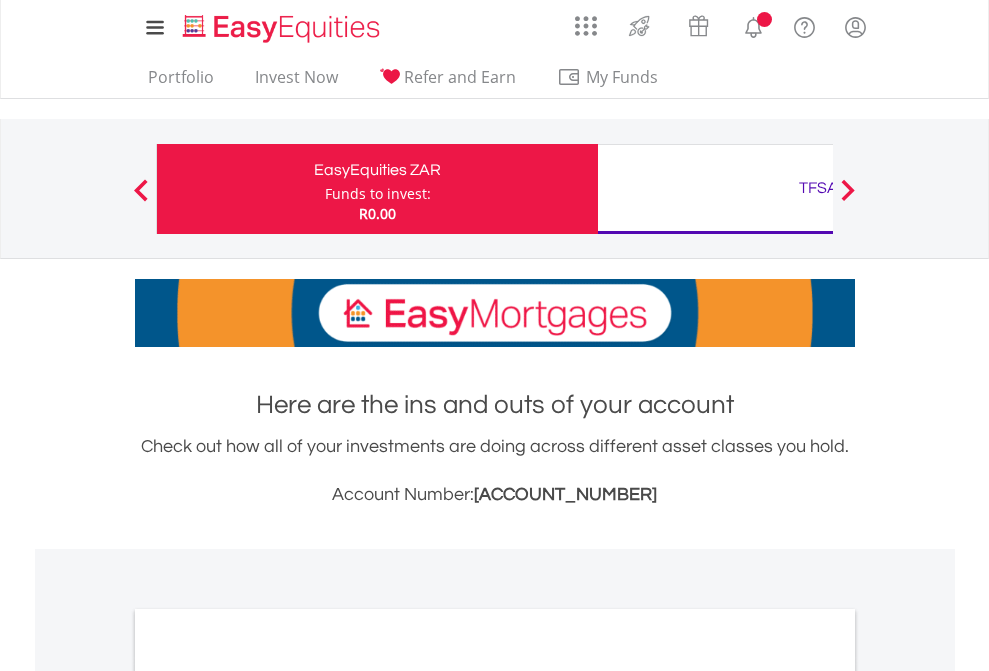 scroll, scrollTop: 0, scrollLeft: 0, axis: both 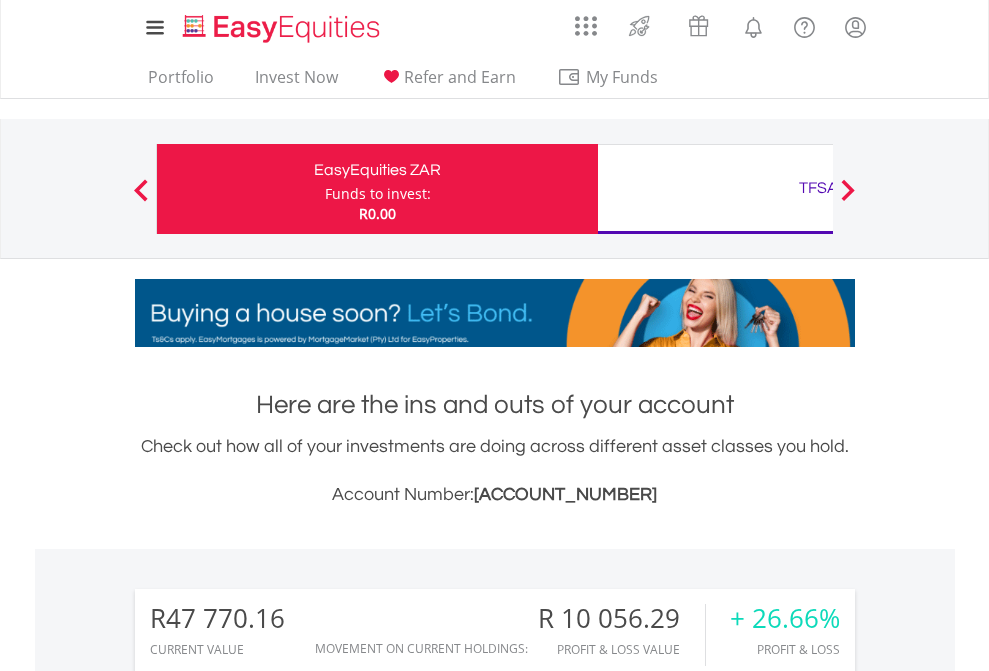 click on "Funds to invest:" at bounding box center [378, 194] 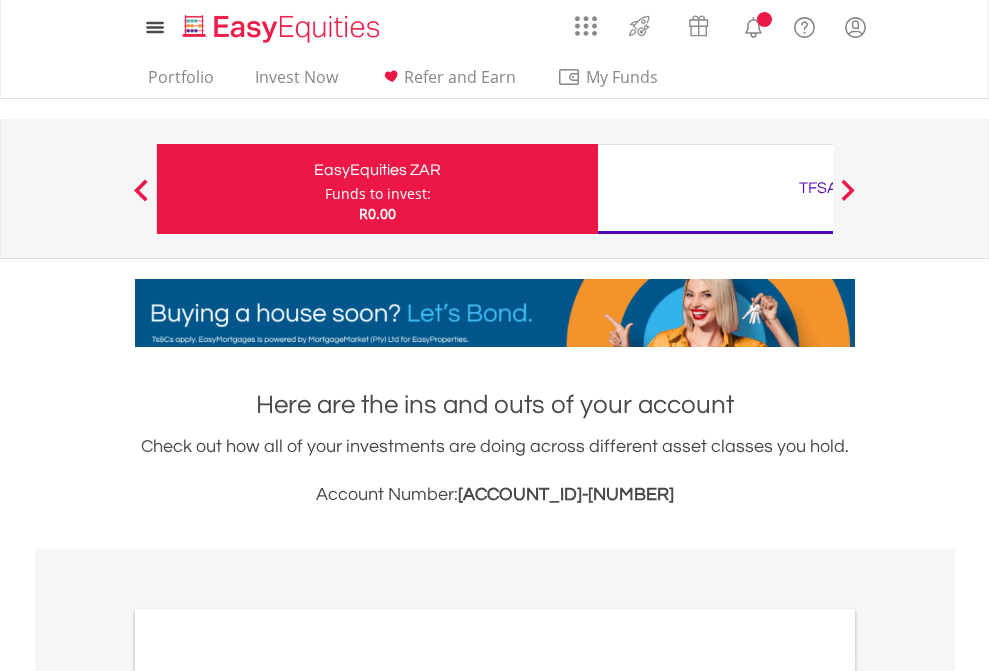 scroll, scrollTop: 0, scrollLeft: 0, axis: both 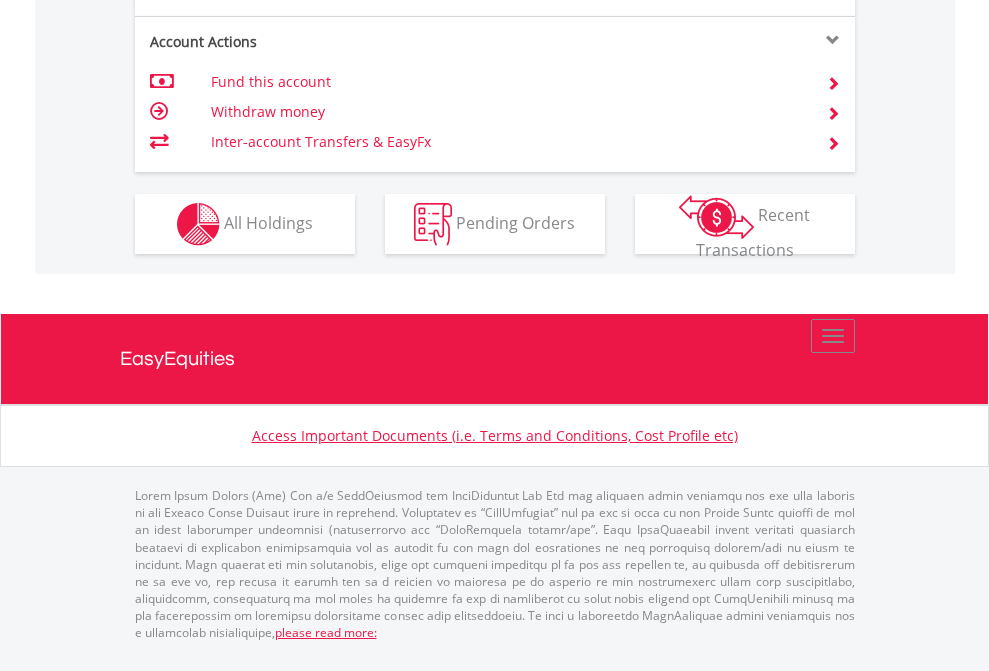 click on "Investment types" at bounding box center (706, -337) 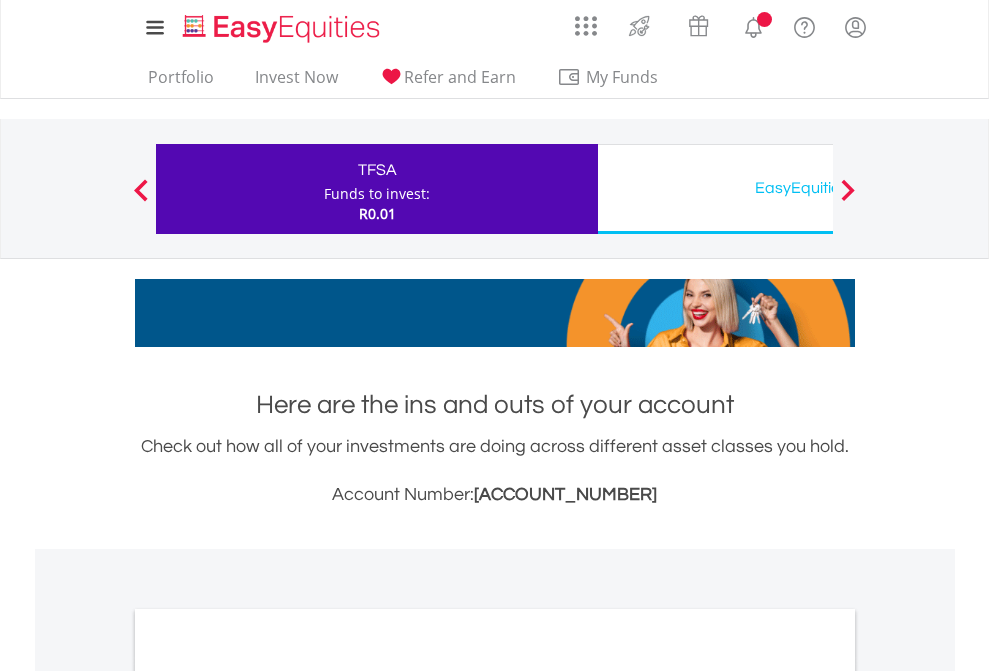 scroll, scrollTop: 0, scrollLeft: 0, axis: both 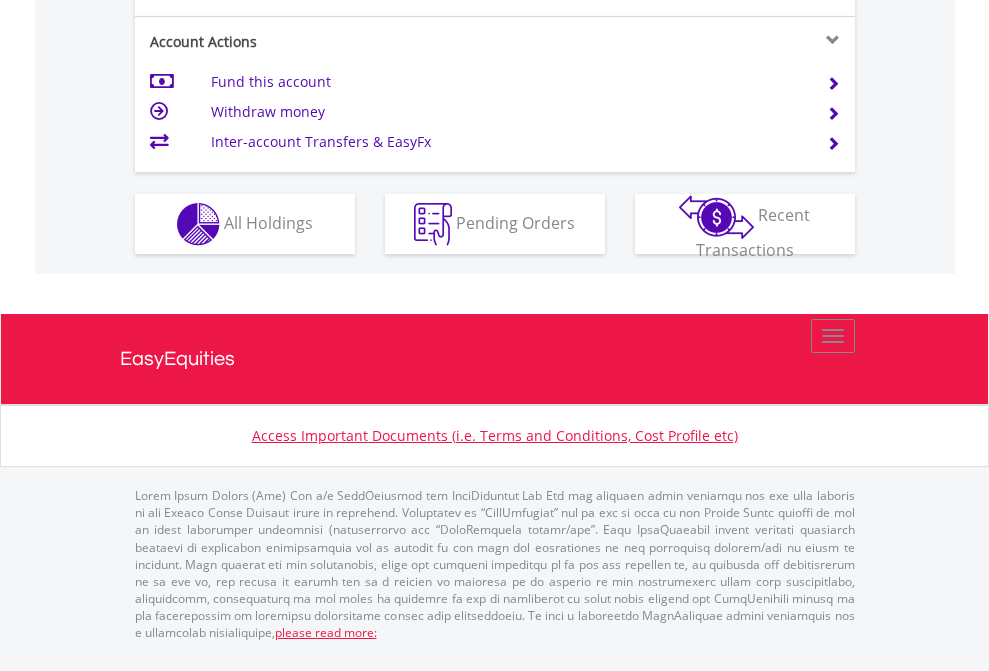 click on "Investment types" at bounding box center (706, -337) 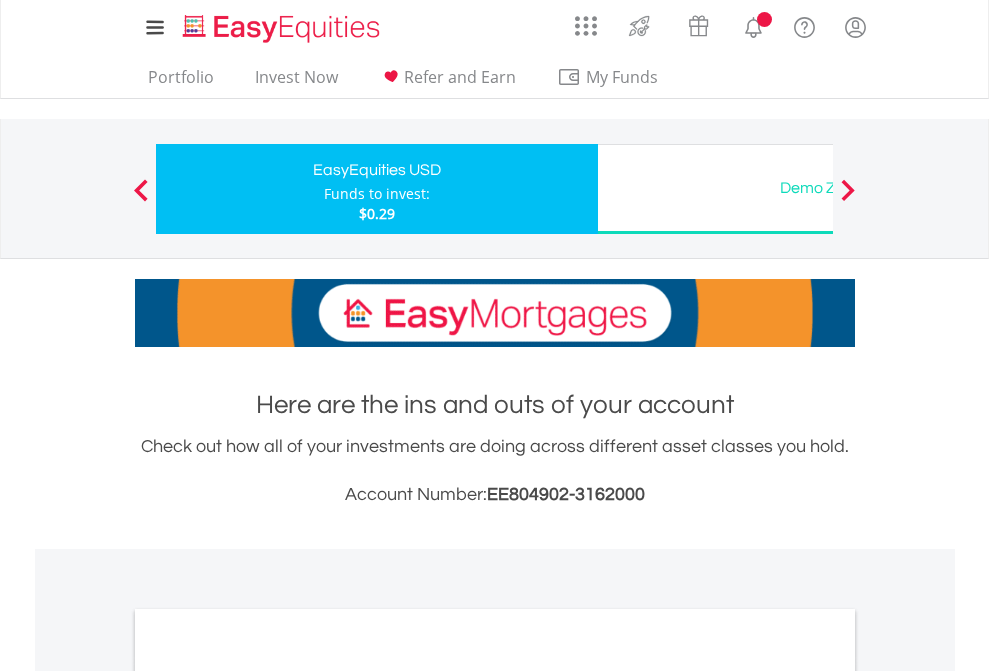 scroll, scrollTop: 0, scrollLeft: 0, axis: both 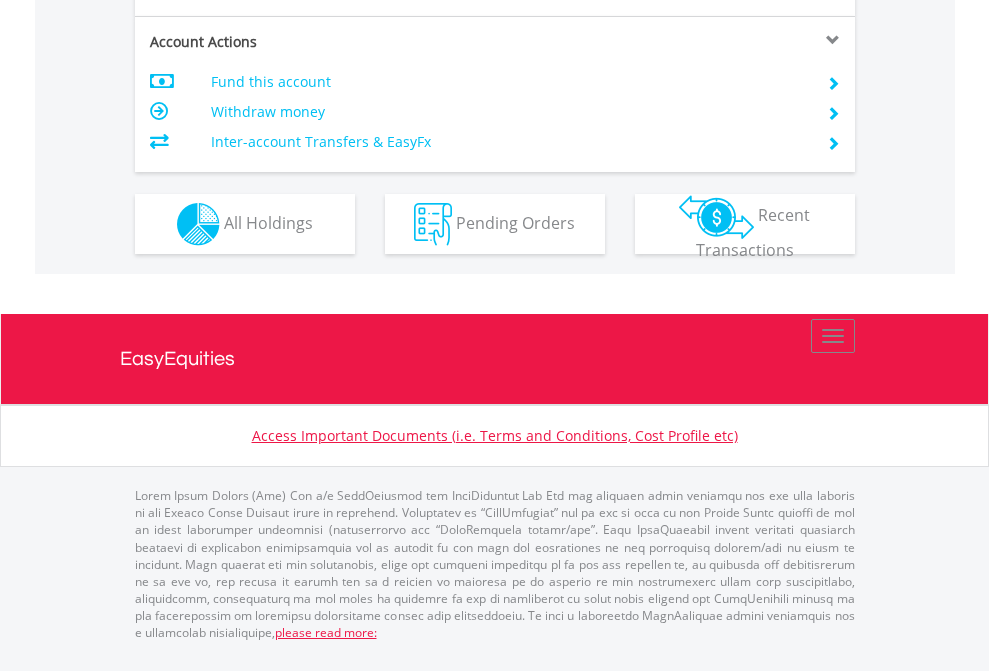 click on "Investment types" at bounding box center (706, -337) 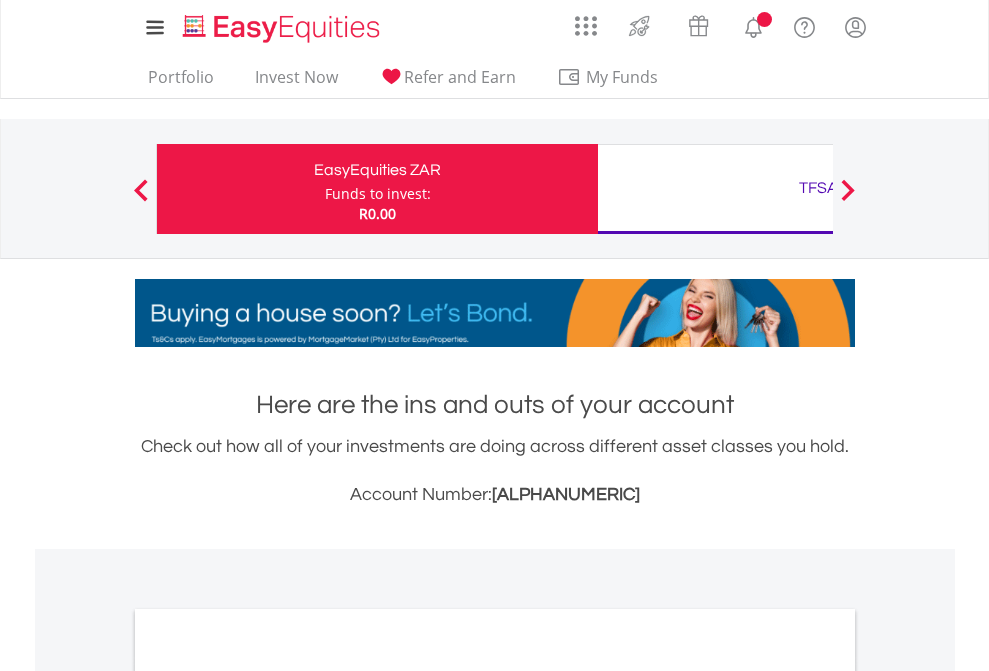 scroll, scrollTop: 0, scrollLeft: 0, axis: both 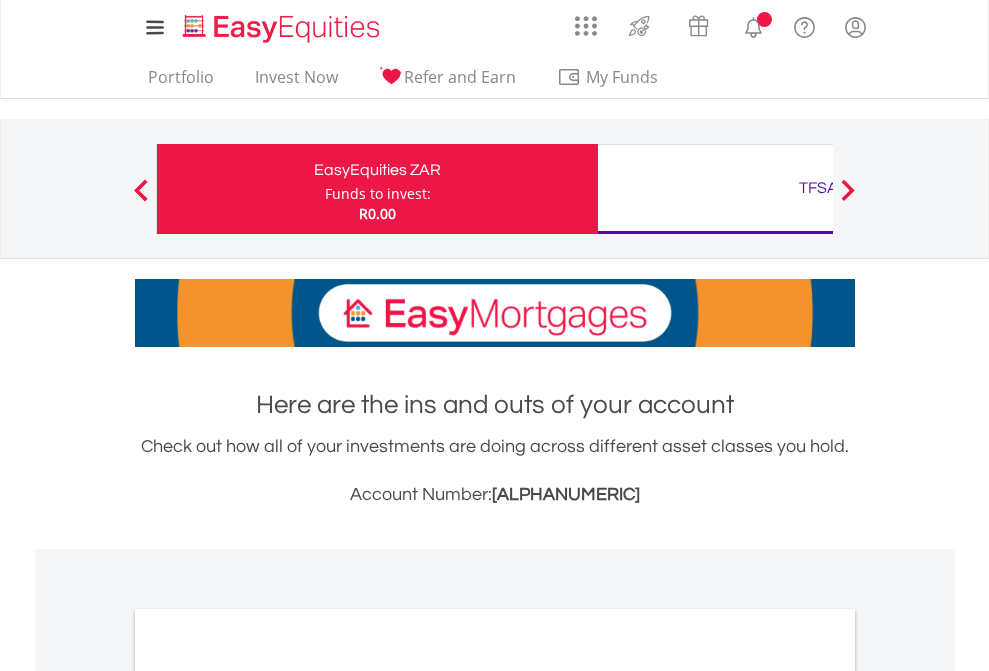 click on "All Holdings" at bounding box center [268, 1096] 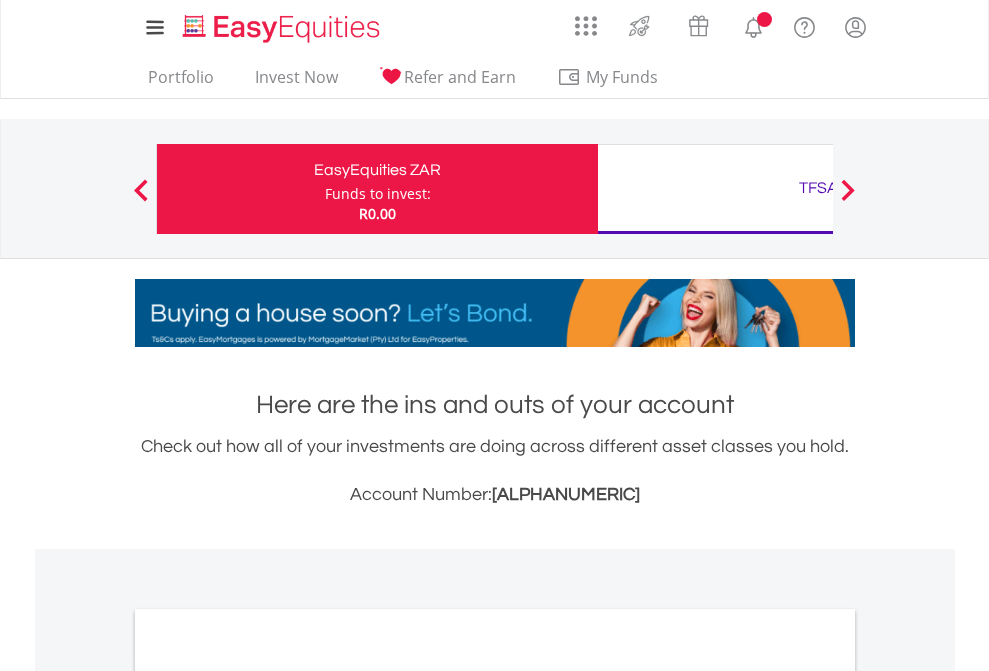 scroll, scrollTop: 1202, scrollLeft: 0, axis: vertical 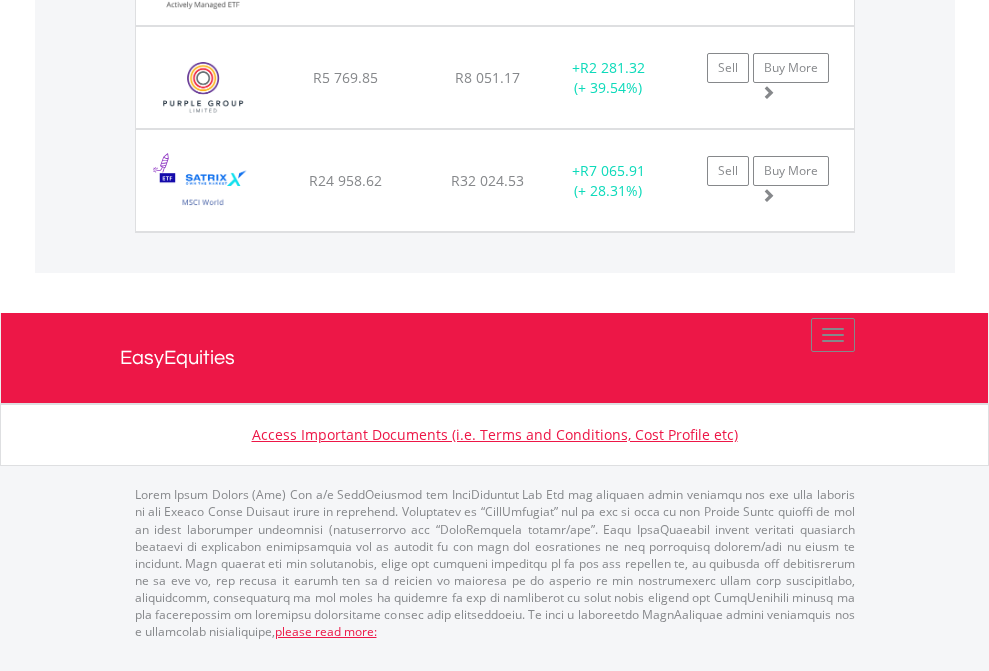 click on "TFSA" at bounding box center [818, -1585] 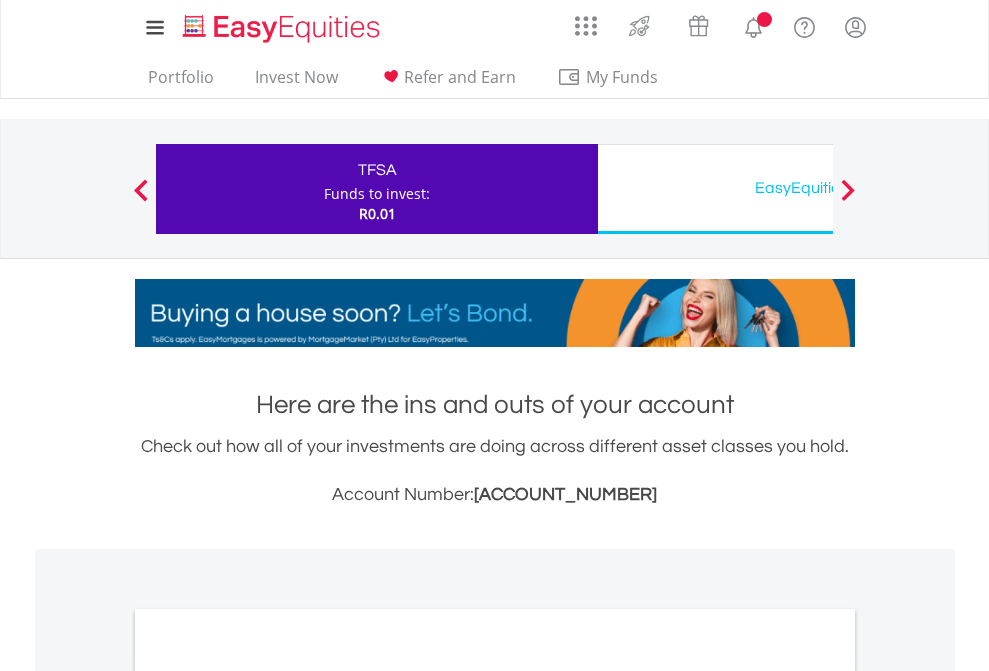 scroll, scrollTop: 0, scrollLeft: 0, axis: both 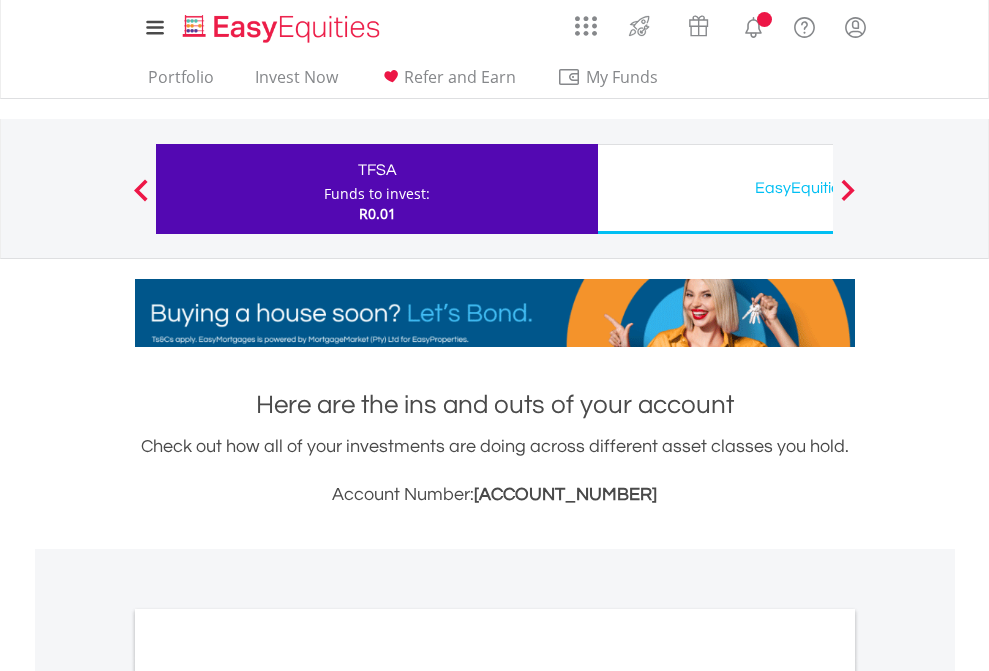 click on "All Holdings" at bounding box center [268, 1096] 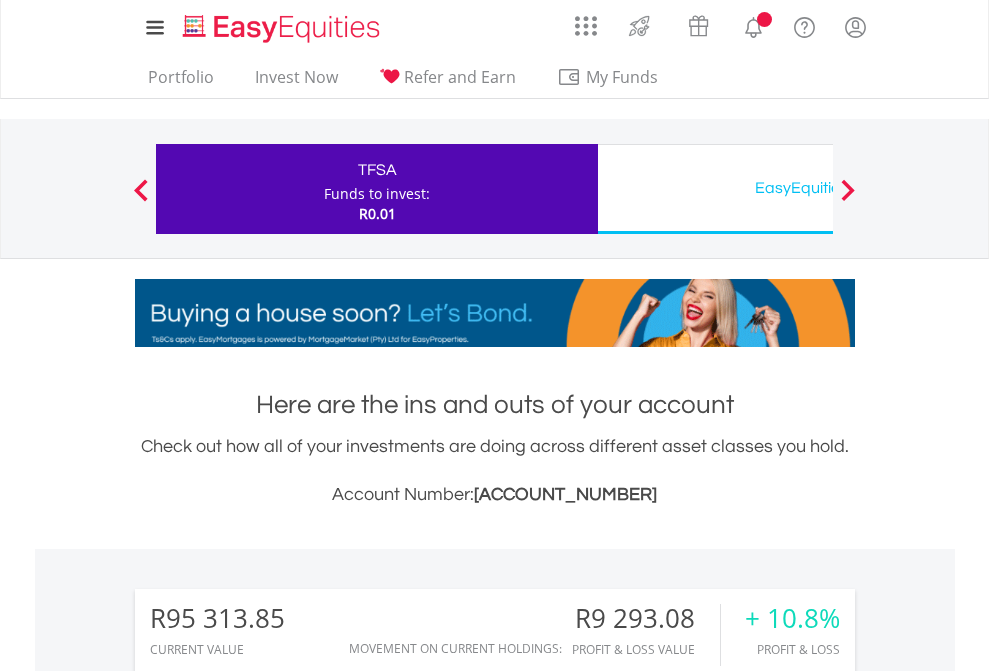 scroll, scrollTop: 1202, scrollLeft: 0, axis: vertical 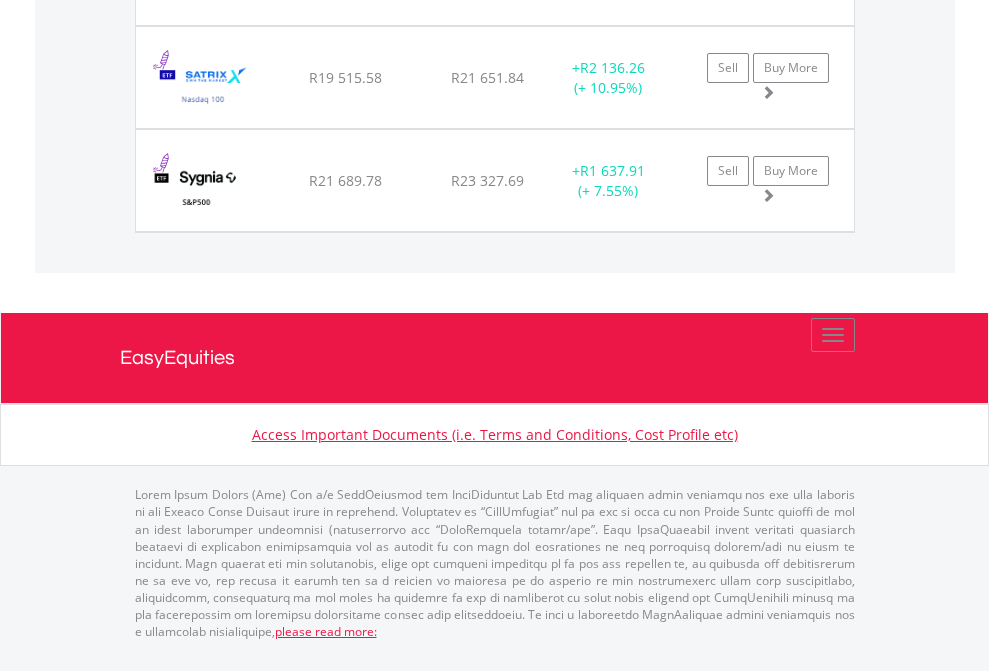 click on "EasyEquities USD" at bounding box center [818, -1728] 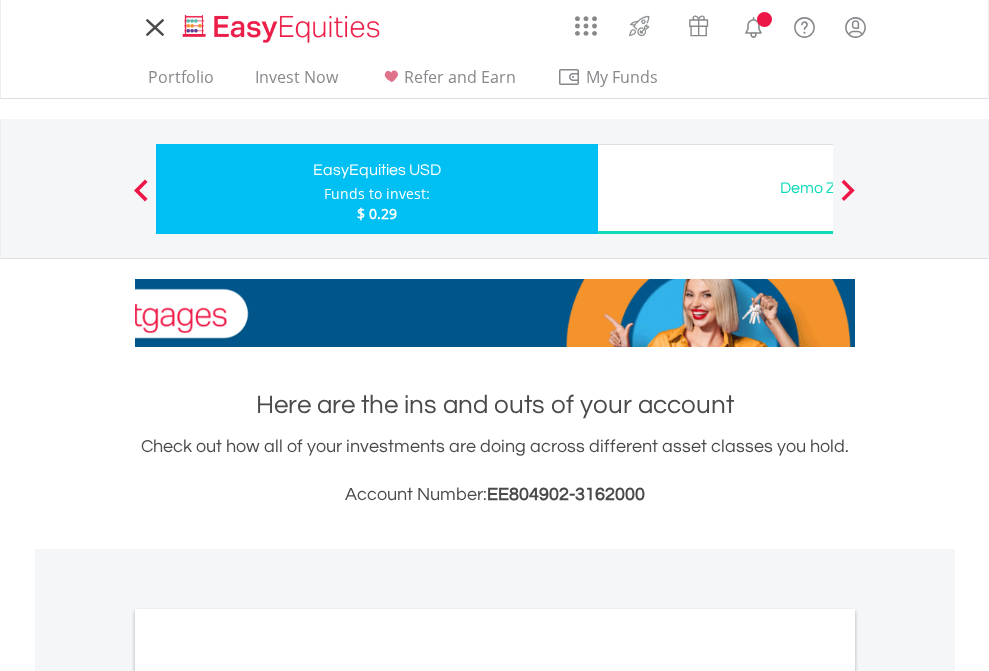 scroll, scrollTop: 0, scrollLeft: 0, axis: both 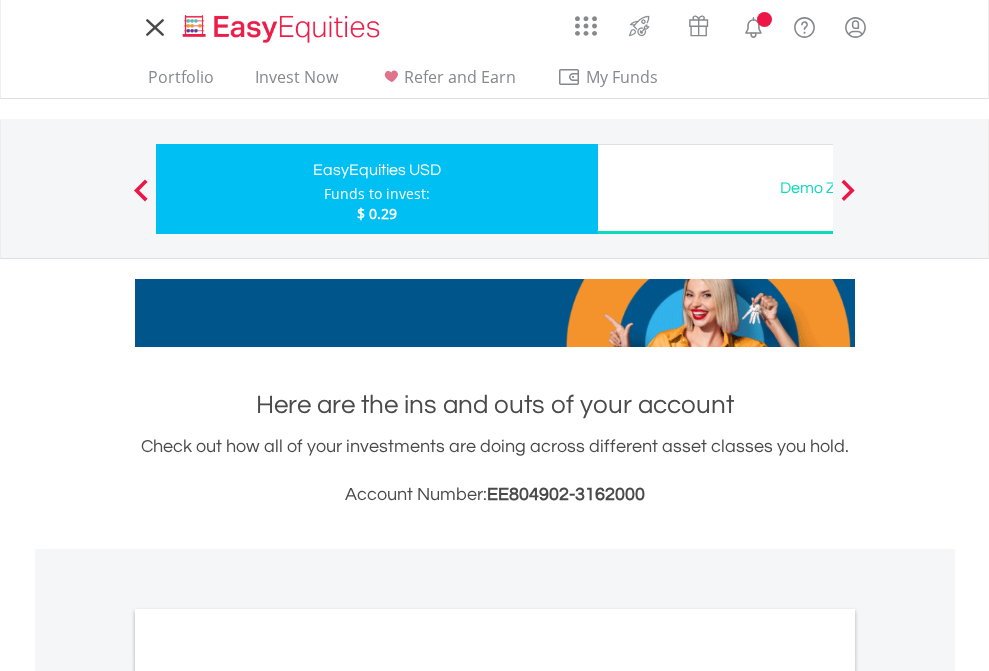 click on "All Holdings" at bounding box center [268, 1096] 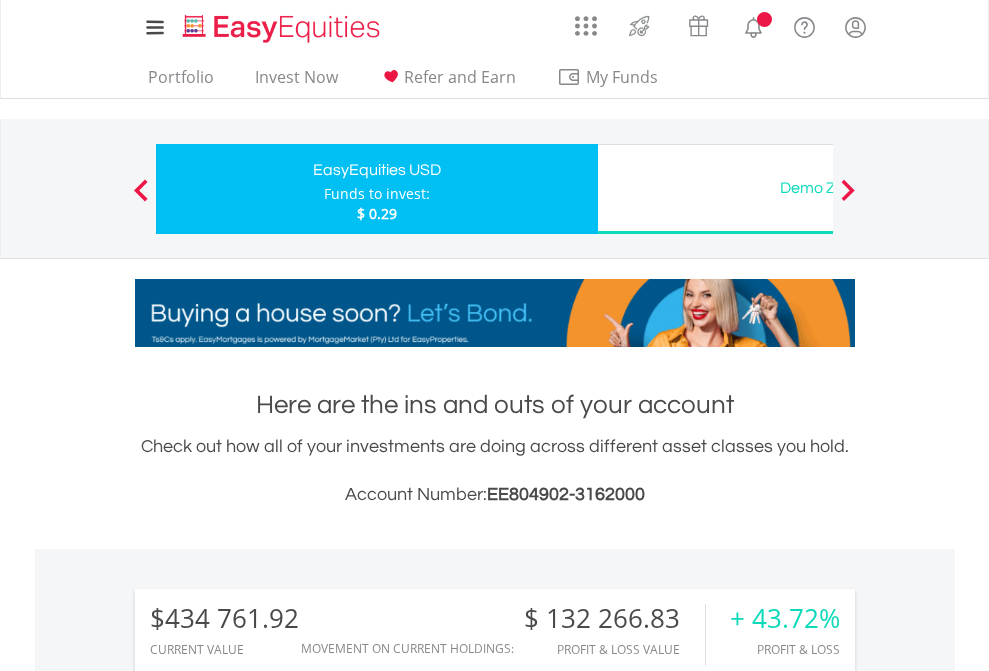 scroll, scrollTop: 1202, scrollLeft: 0, axis: vertical 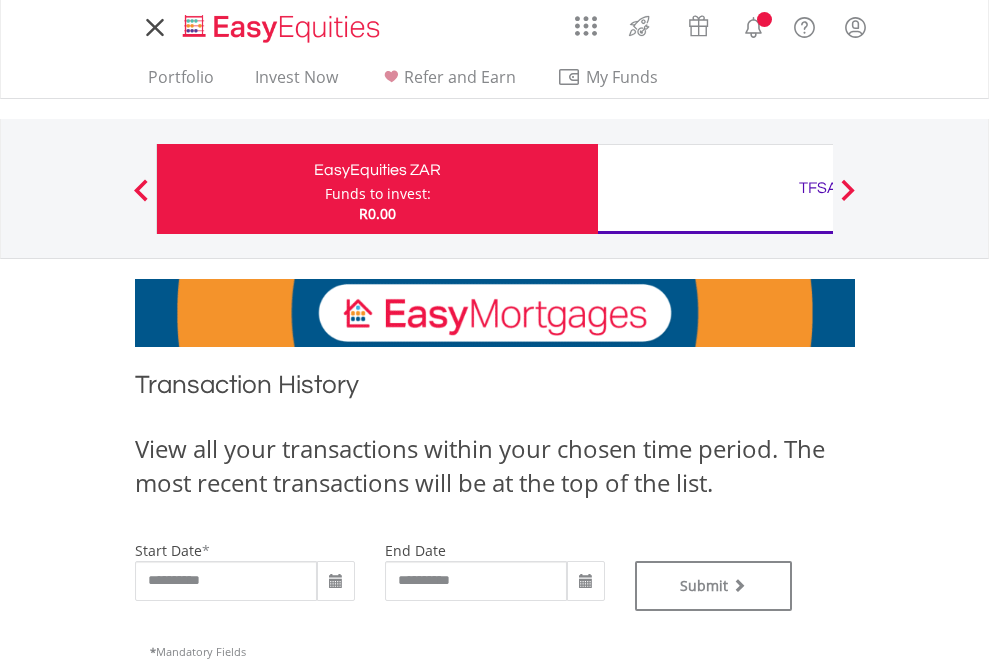 type on "**********" 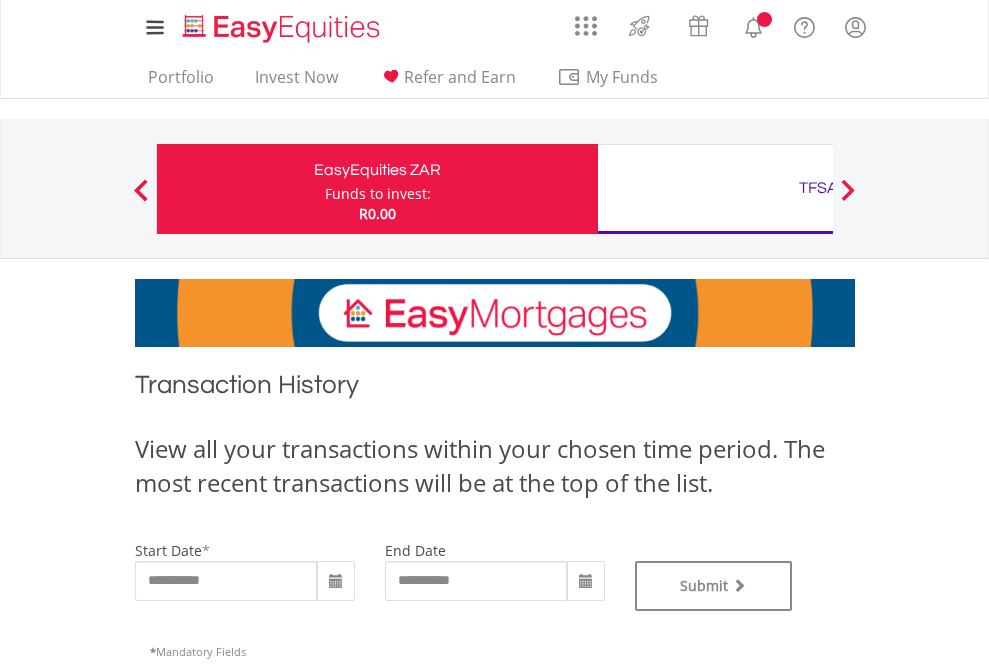 type on "**********" 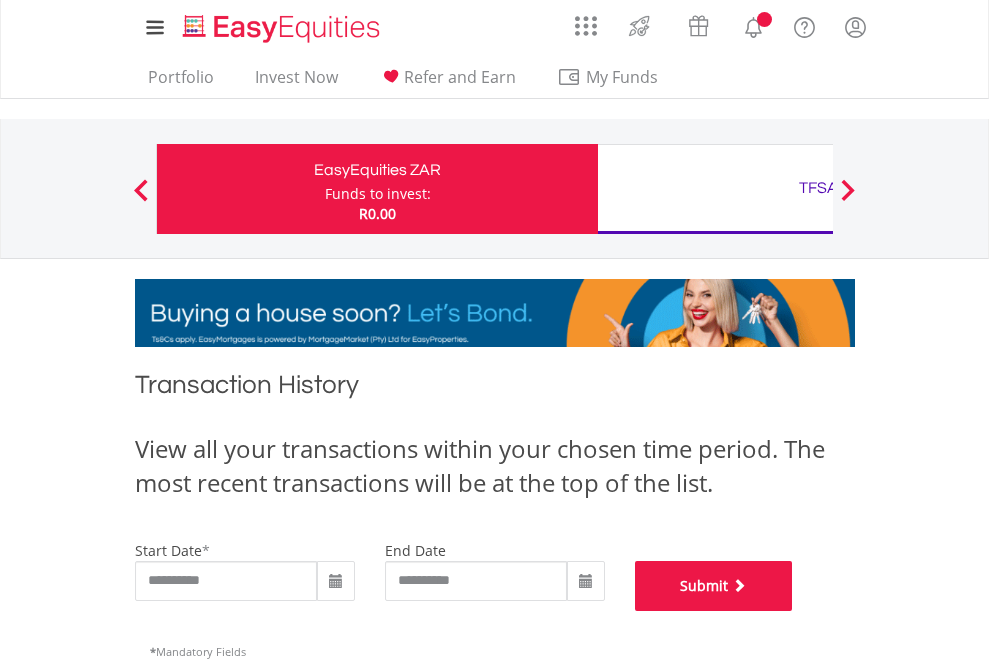 click on "Submit" at bounding box center [714, 586] 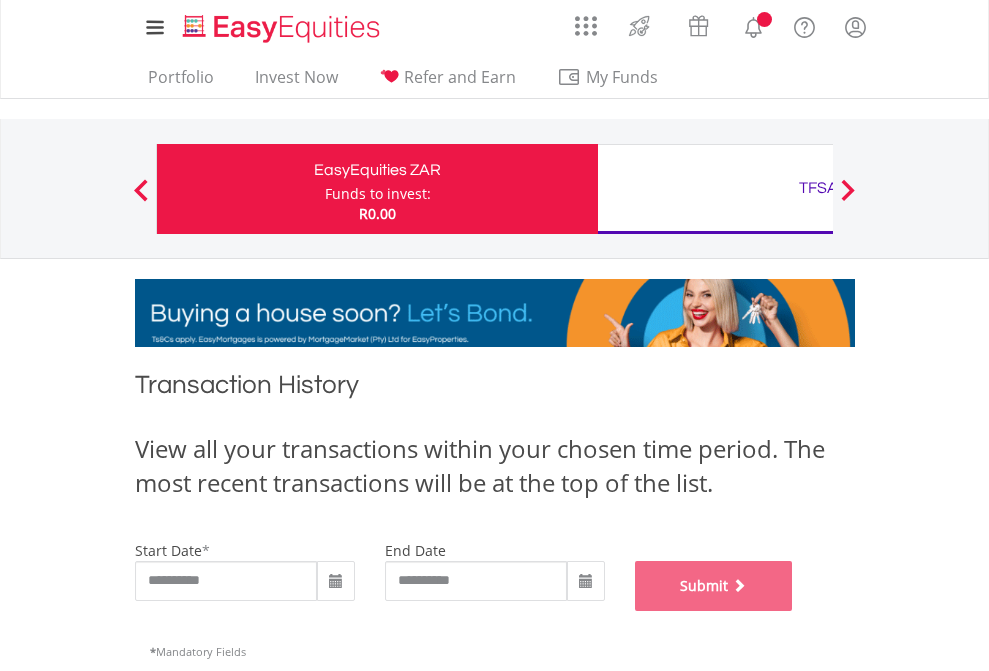 scroll, scrollTop: 811, scrollLeft: 0, axis: vertical 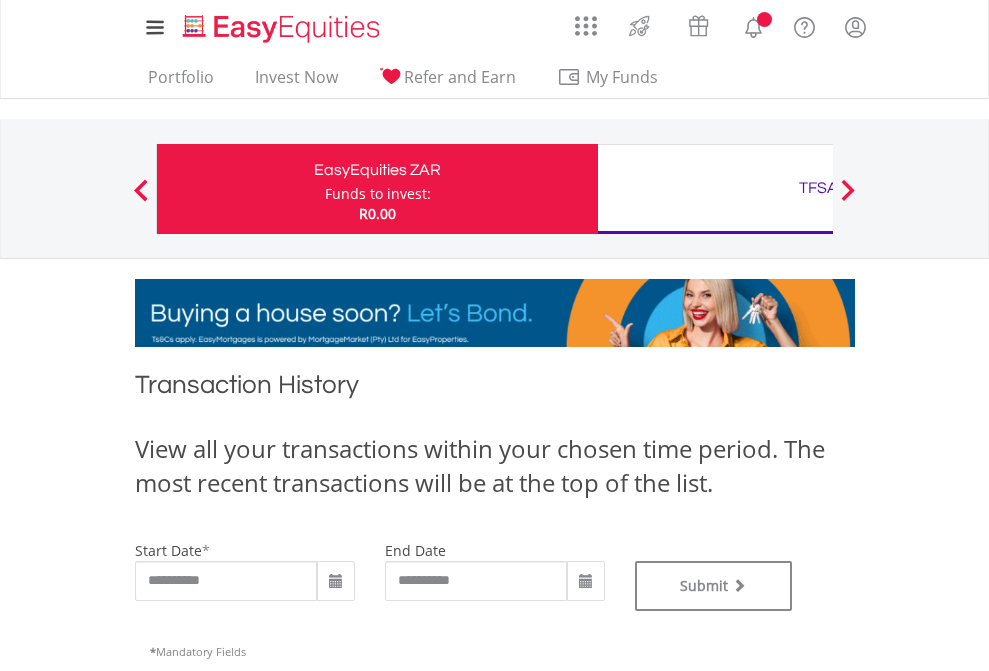 click on "TFSA" at bounding box center [818, 188] 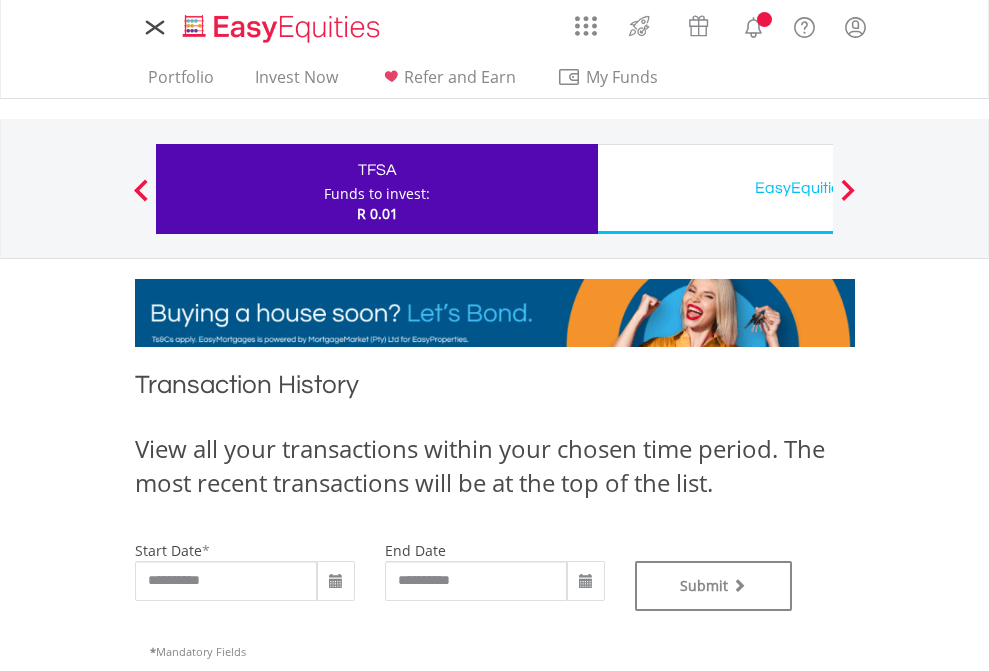 scroll, scrollTop: 0, scrollLeft: 0, axis: both 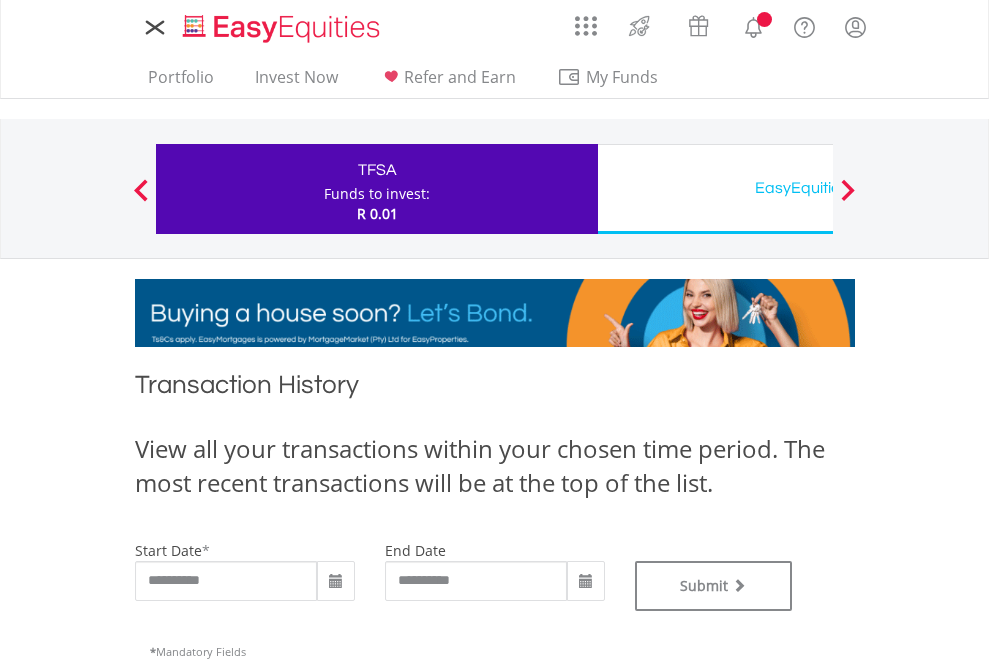 type on "**********" 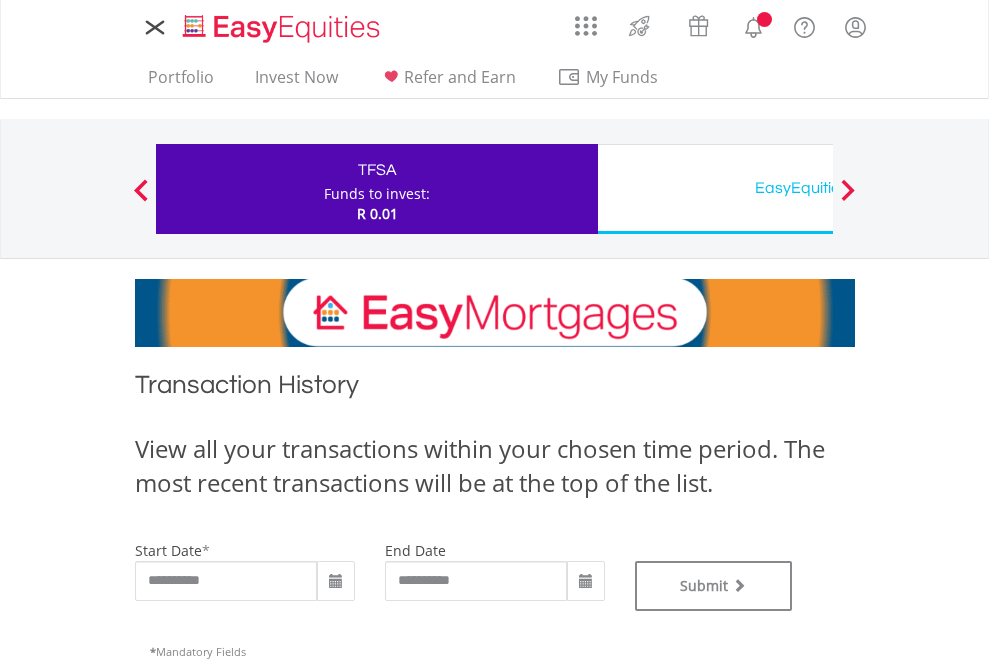 type on "**********" 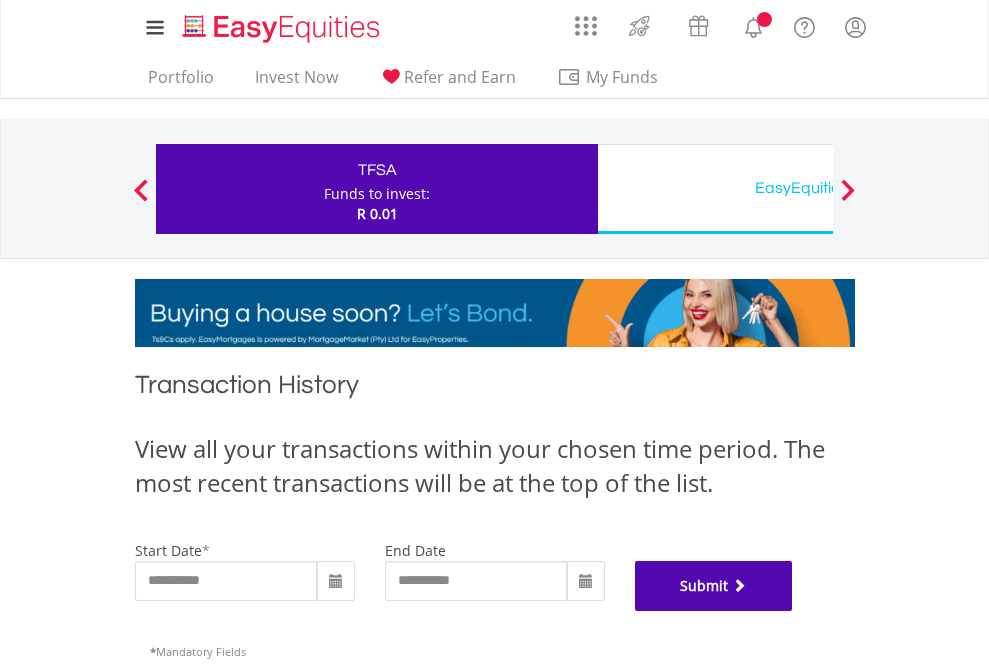 click on "Submit" at bounding box center [714, 586] 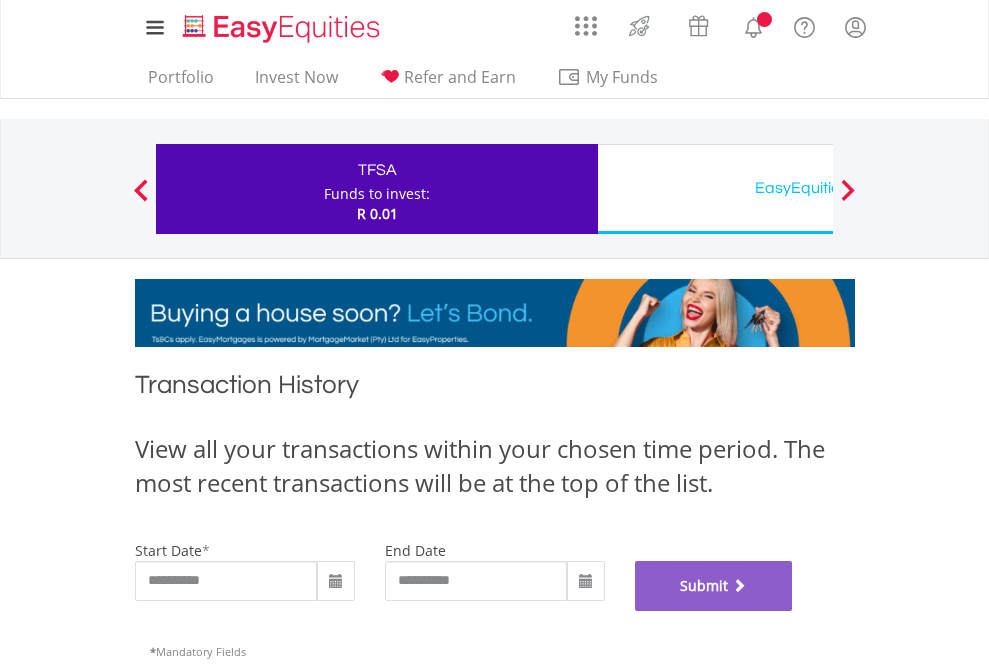 scroll, scrollTop: 811, scrollLeft: 0, axis: vertical 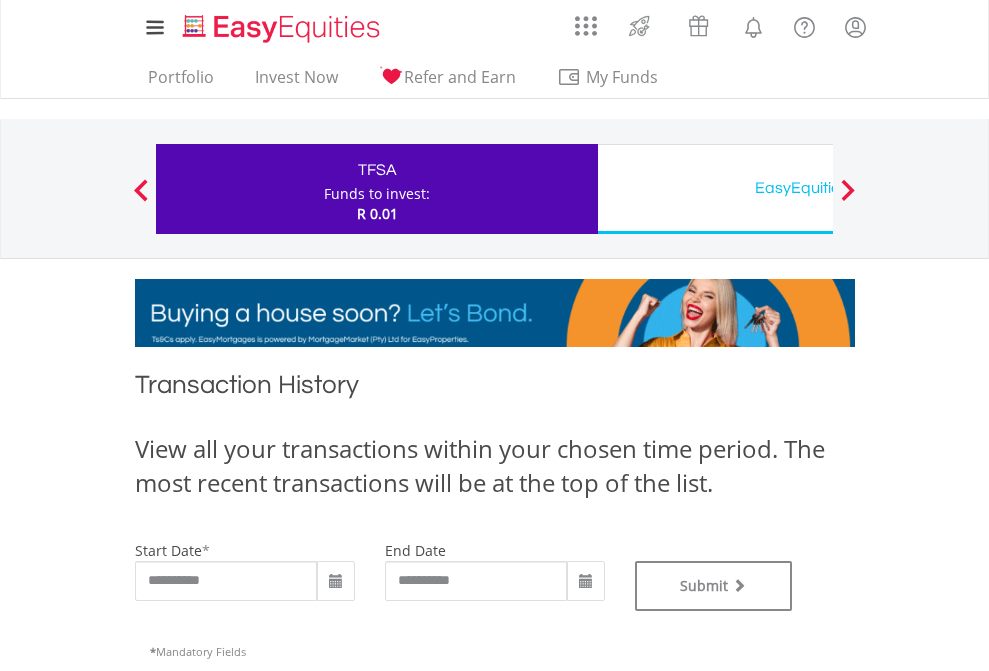 click on "EasyEquities USD" at bounding box center [818, 188] 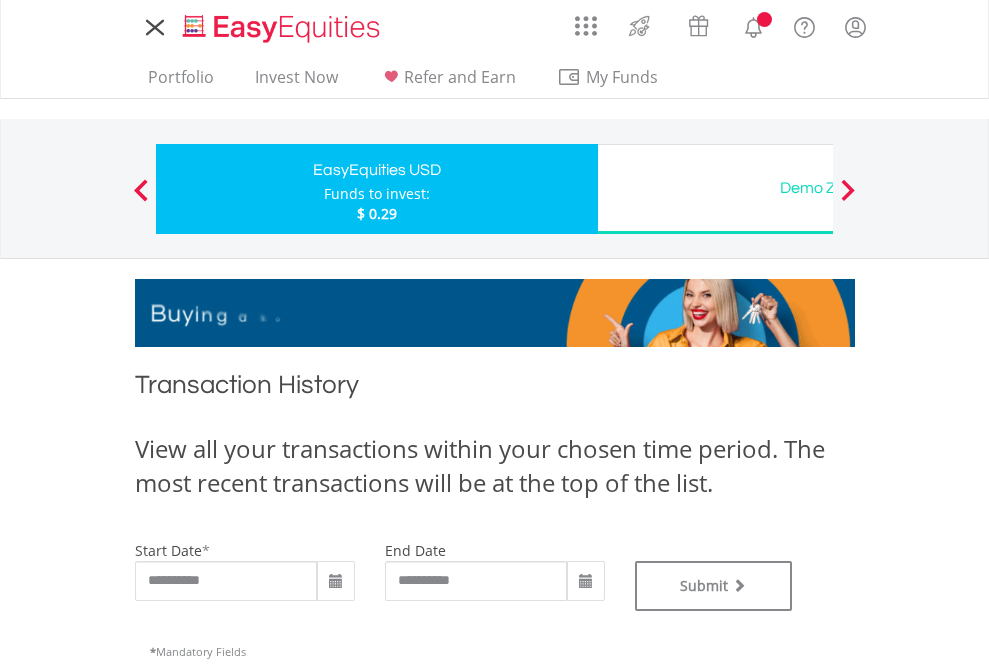 scroll, scrollTop: 0, scrollLeft: 0, axis: both 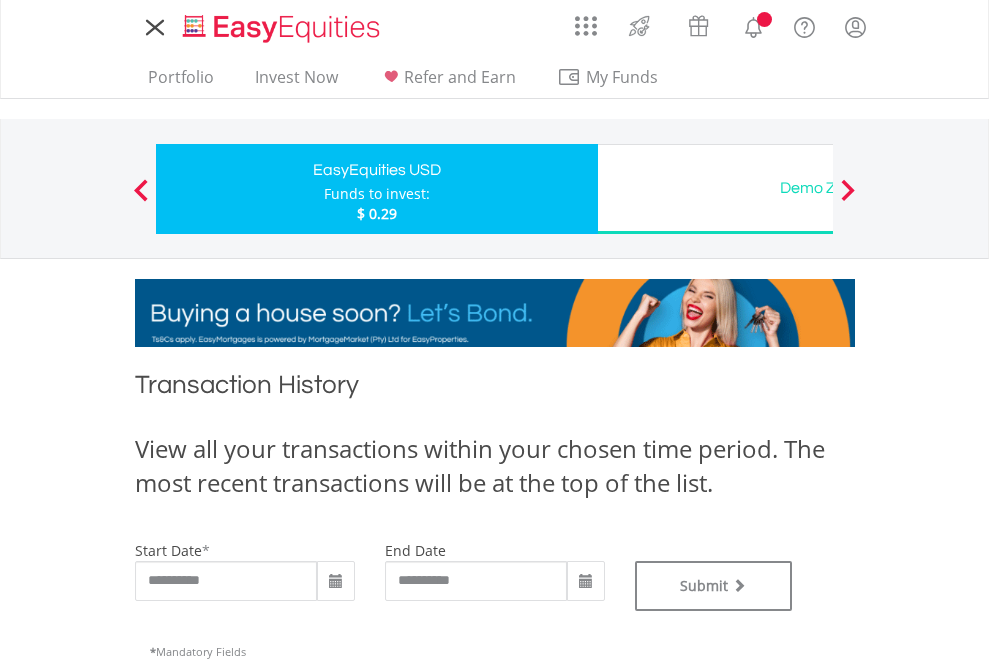 type on "**********" 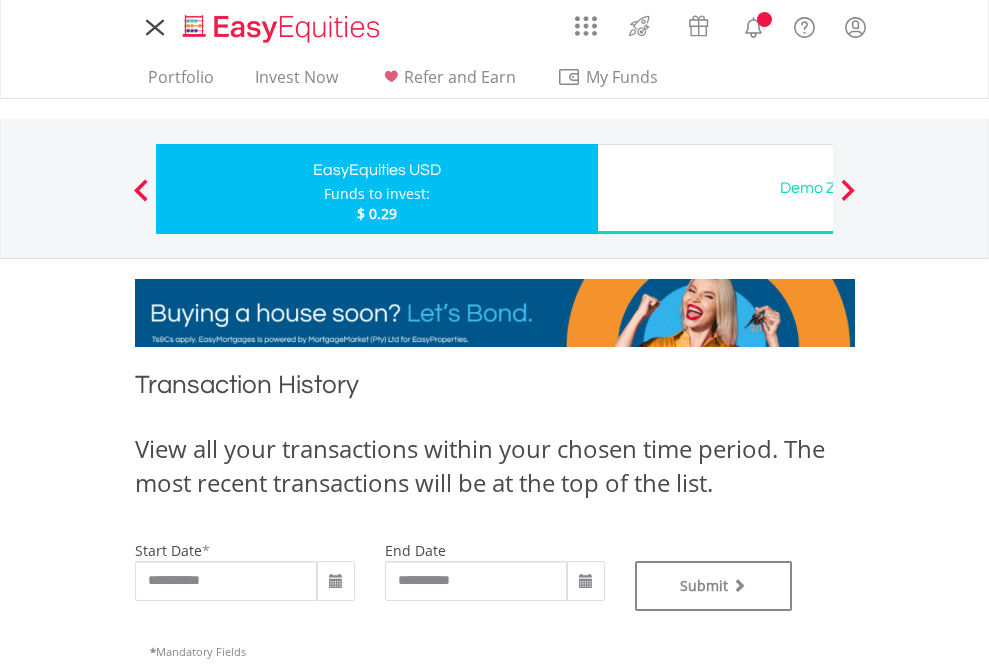 type on "**********" 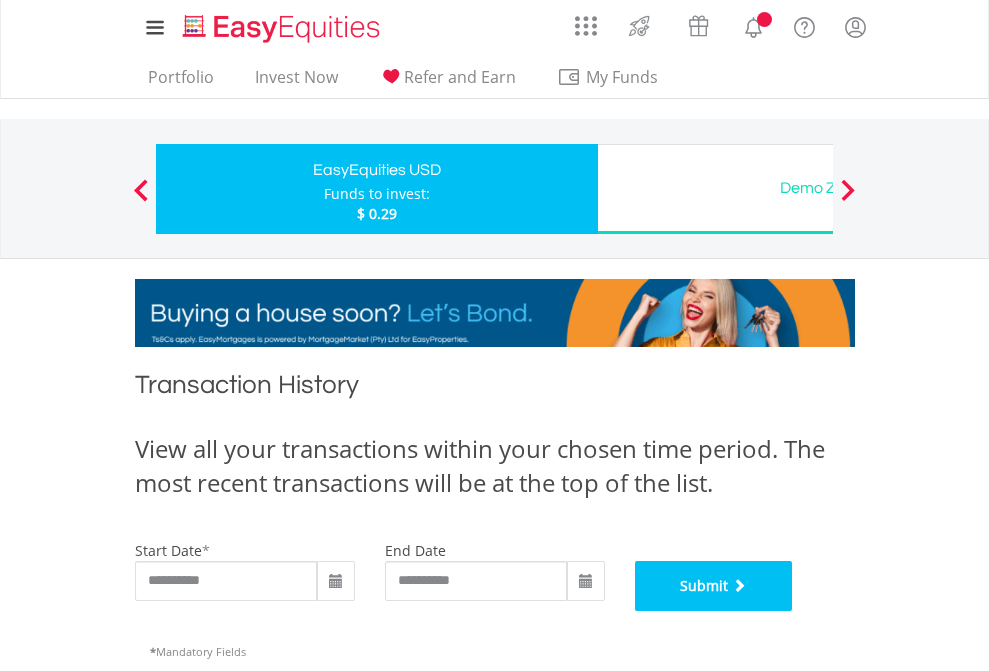 click on "Submit" at bounding box center [714, 586] 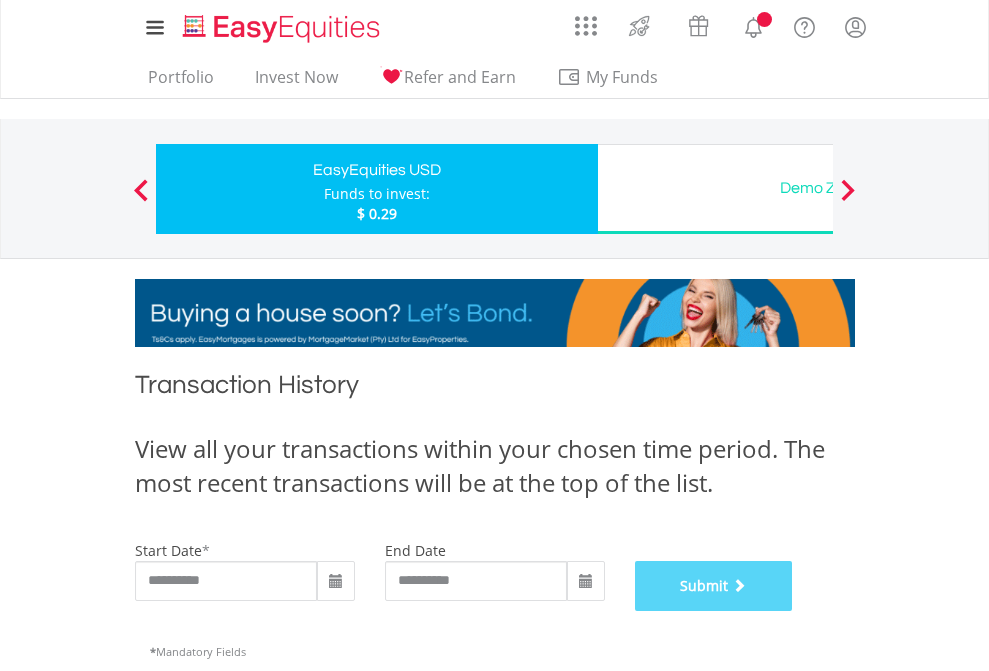 scroll, scrollTop: 811, scrollLeft: 0, axis: vertical 